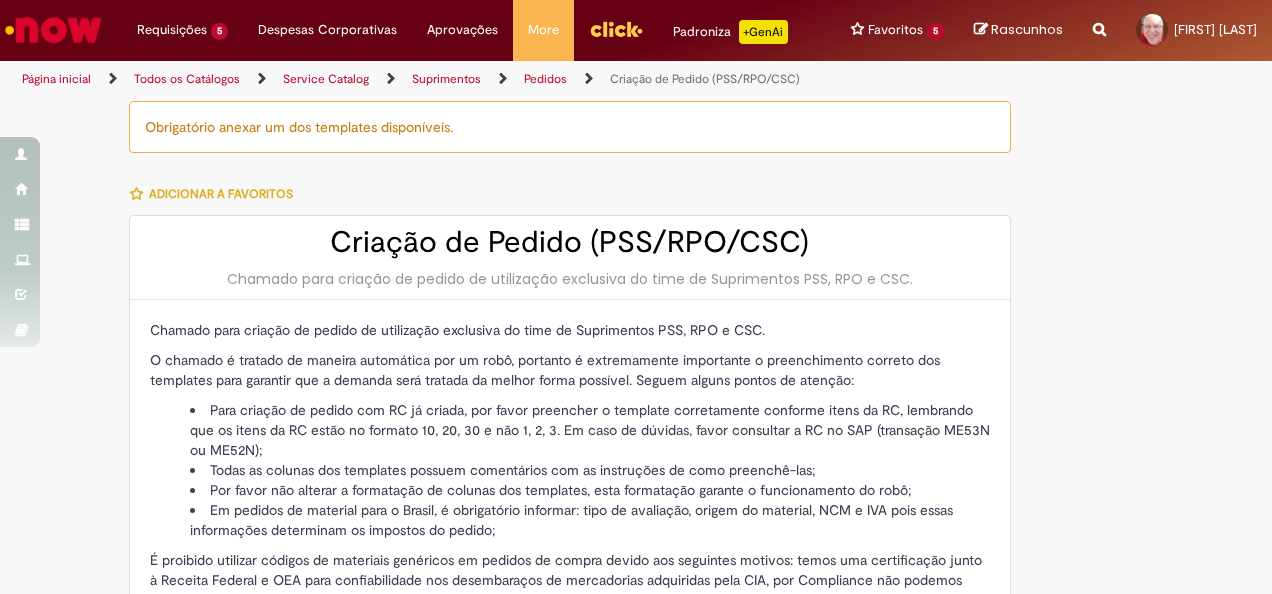scroll, scrollTop: 0, scrollLeft: 0, axis: both 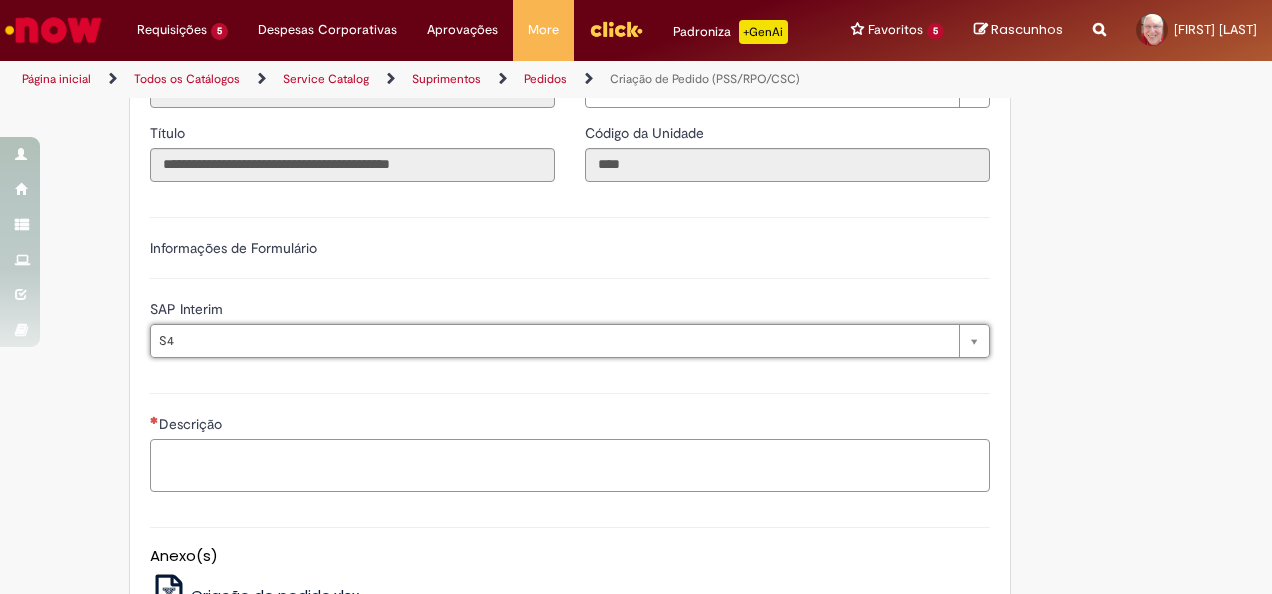 click on "Descrição" at bounding box center [570, 465] 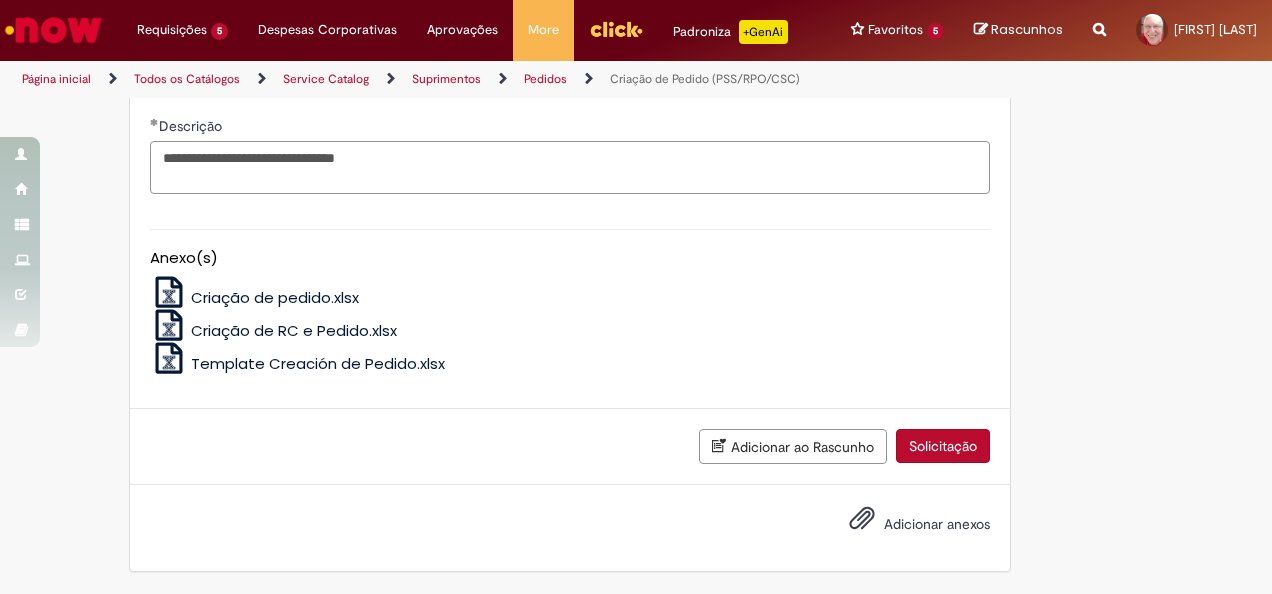 scroll, scrollTop: 1110, scrollLeft: 0, axis: vertical 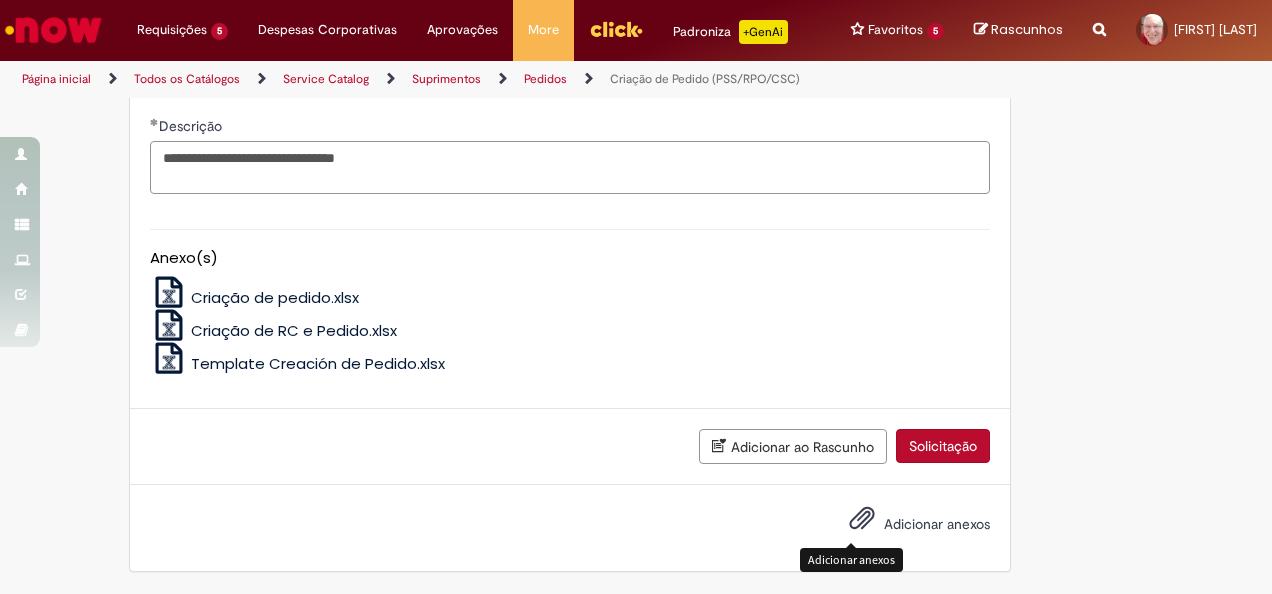 type on "**********" 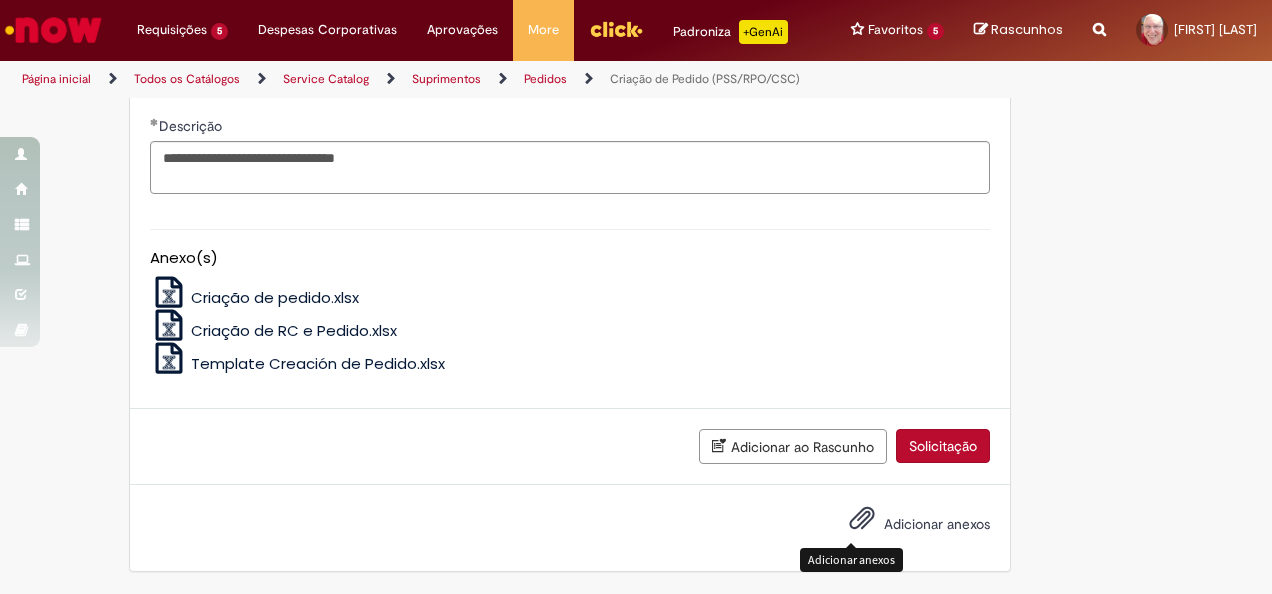 click at bounding box center [862, 519] 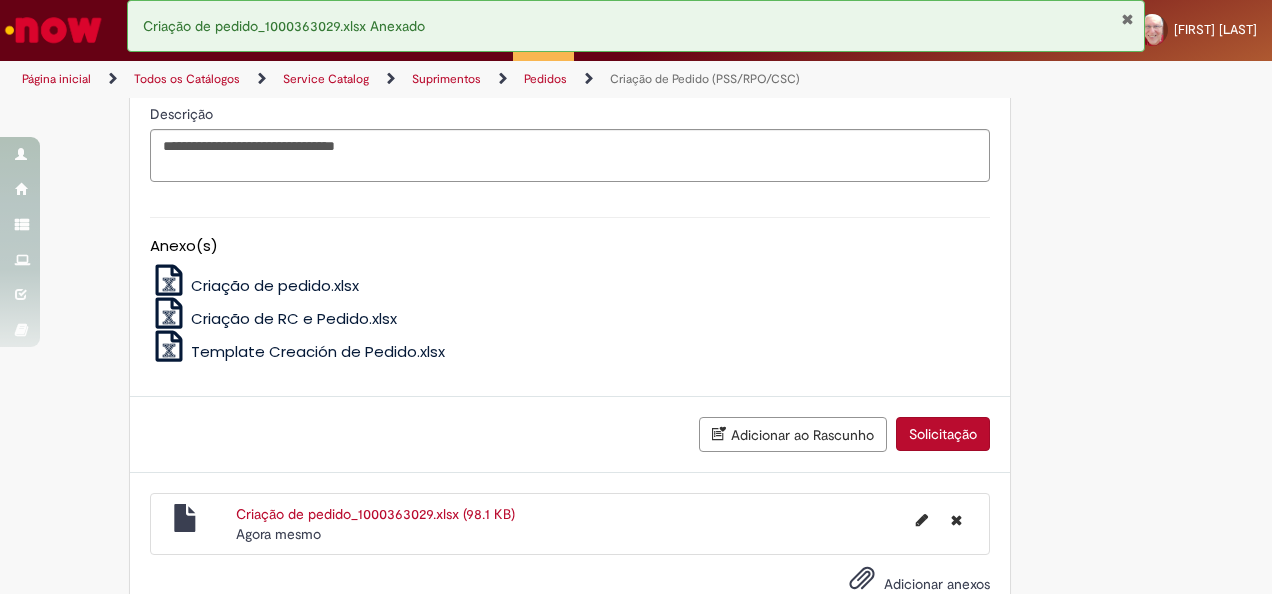 click on "Solicitação" at bounding box center (943, 434) 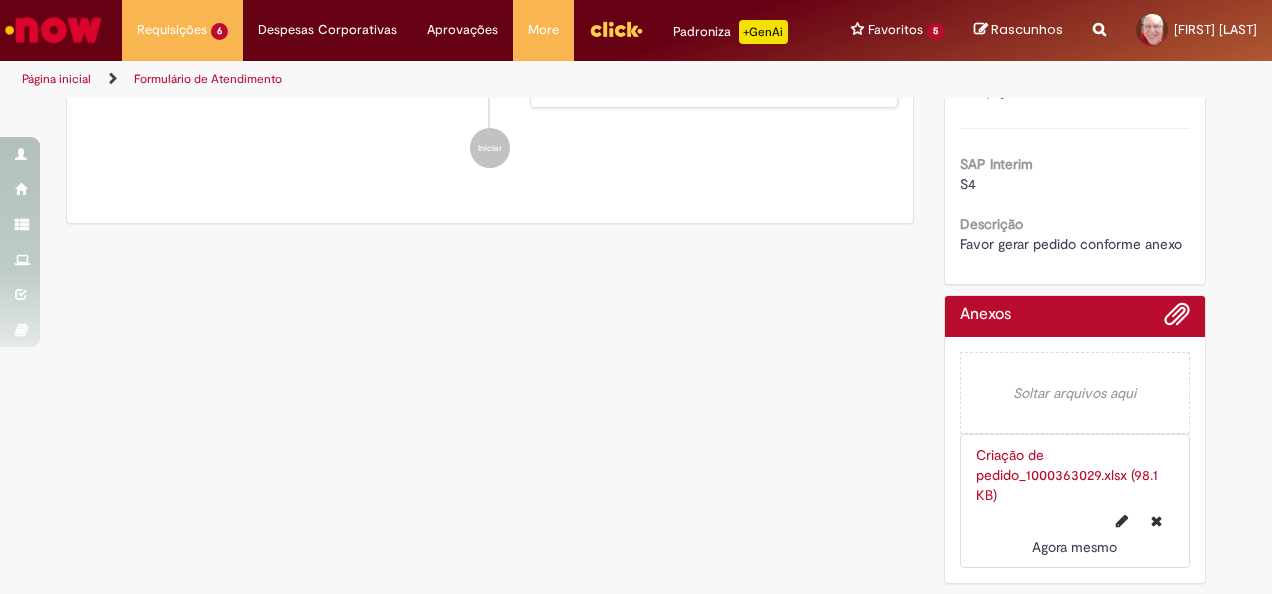 scroll, scrollTop: 0, scrollLeft: 0, axis: both 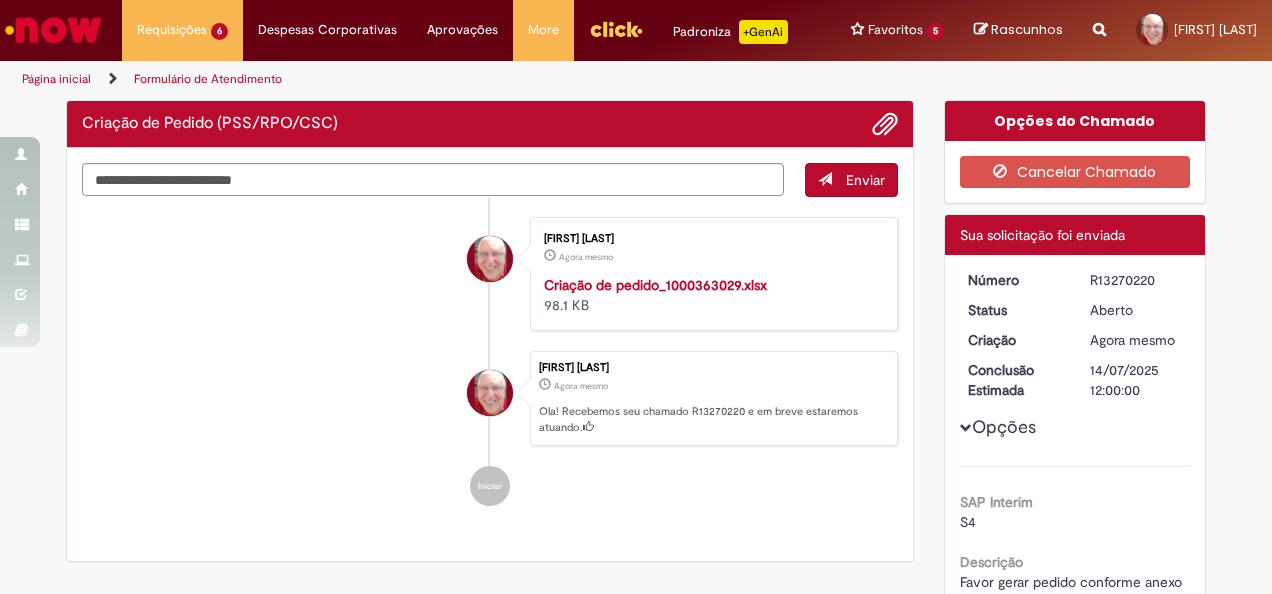 click on "R13270220" at bounding box center (1136, 280) 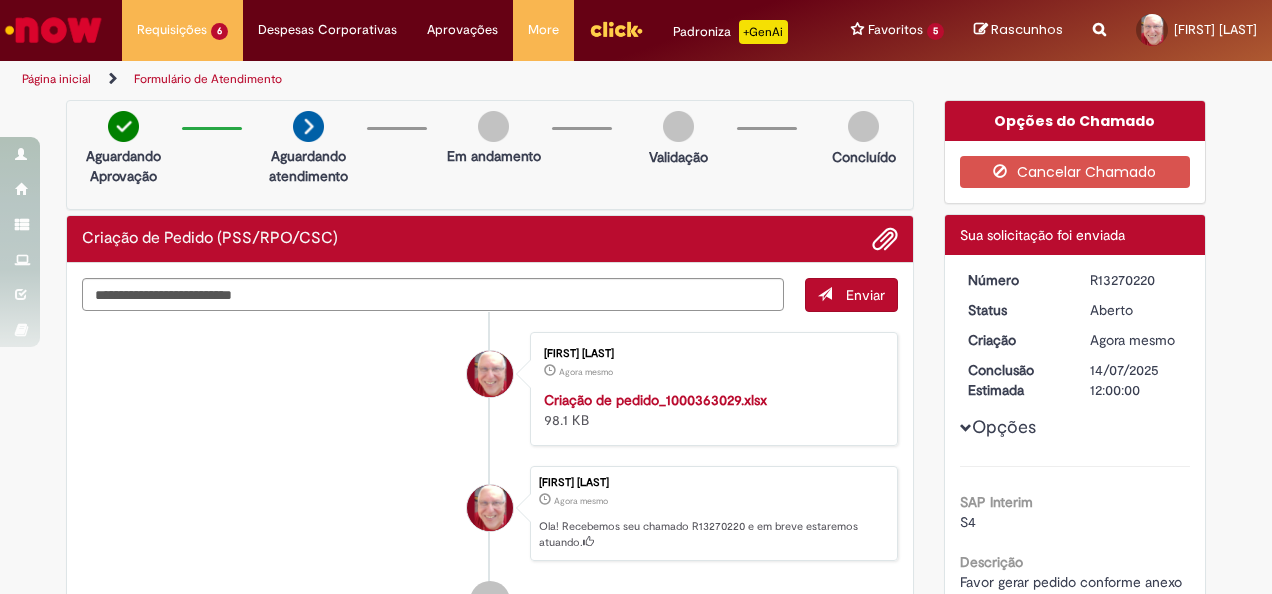 copy on "R13270220" 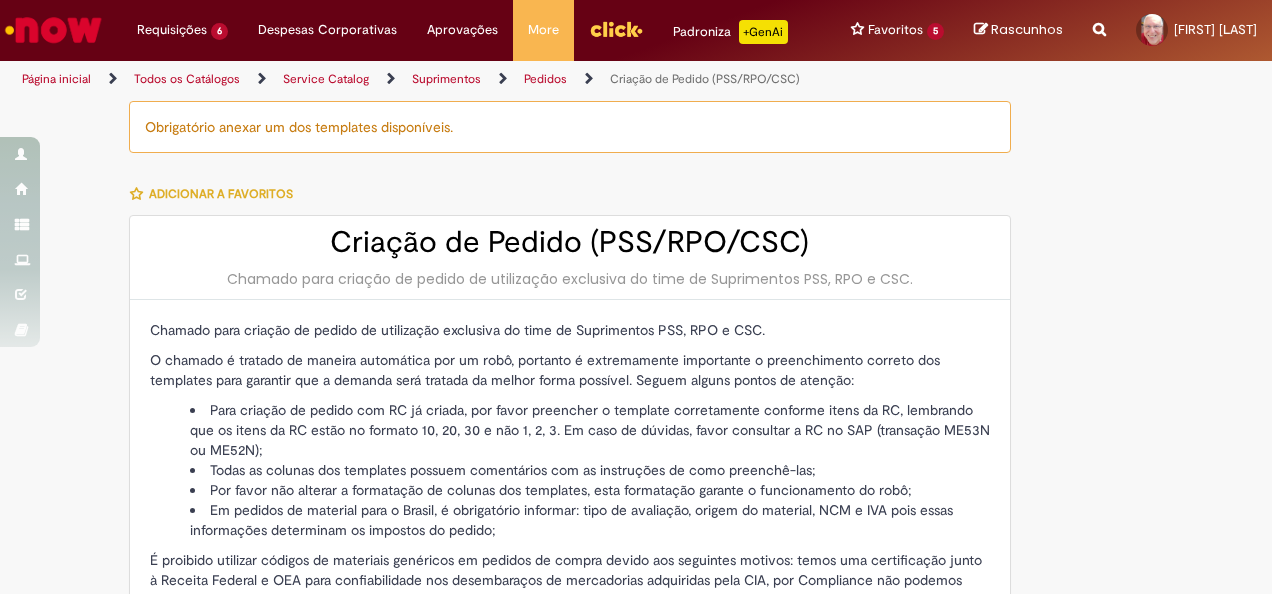 scroll, scrollTop: 0, scrollLeft: 0, axis: both 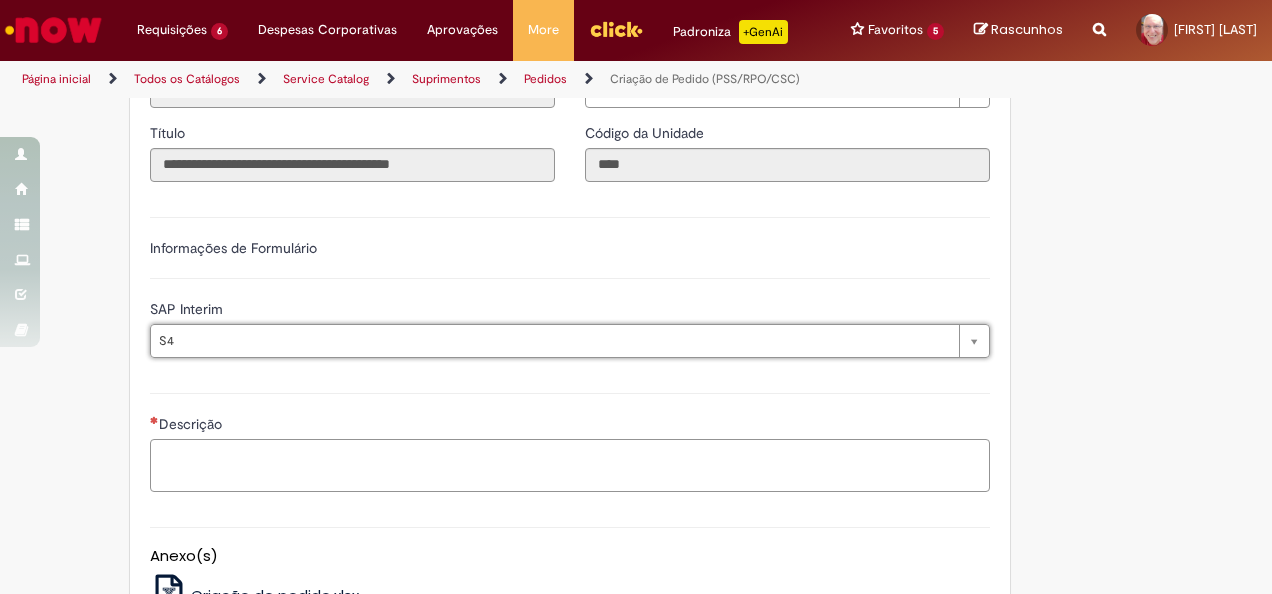 click on "Descrição" at bounding box center (570, 465) 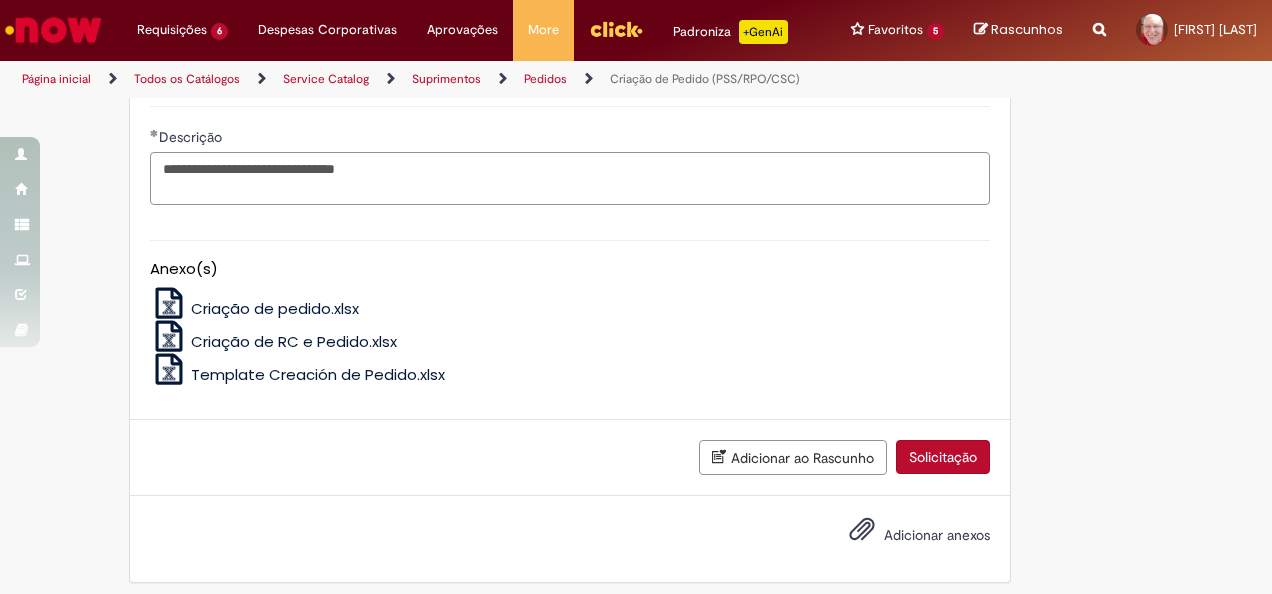 scroll, scrollTop: 1100, scrollLeft: 0, axis: vertical 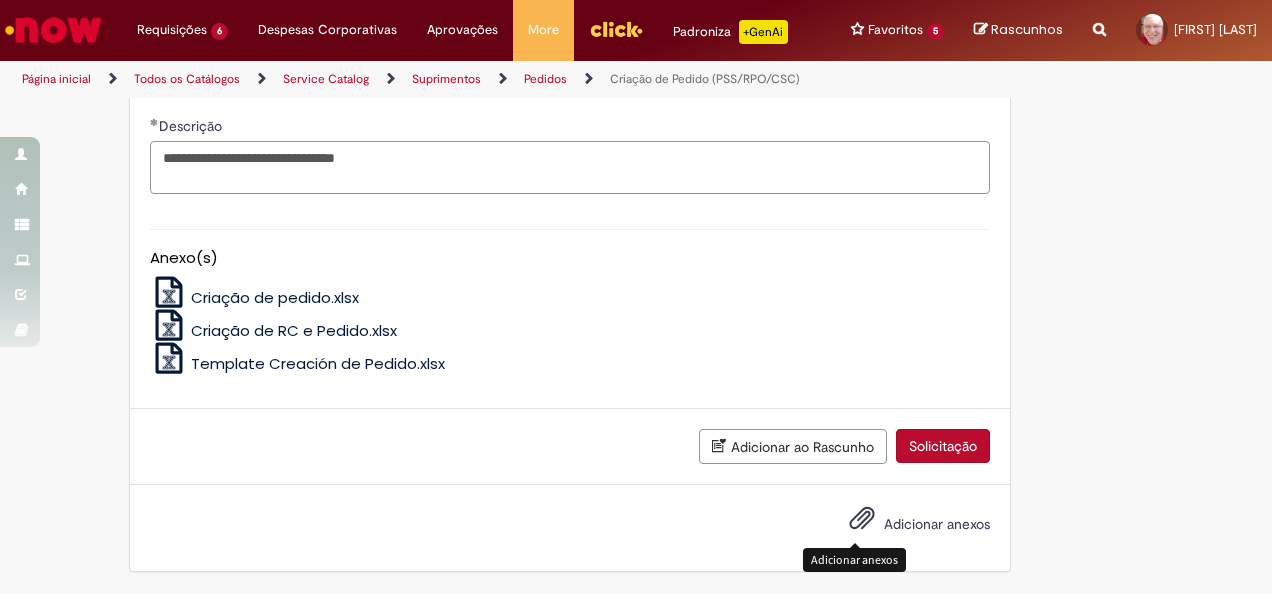 type on "**********" 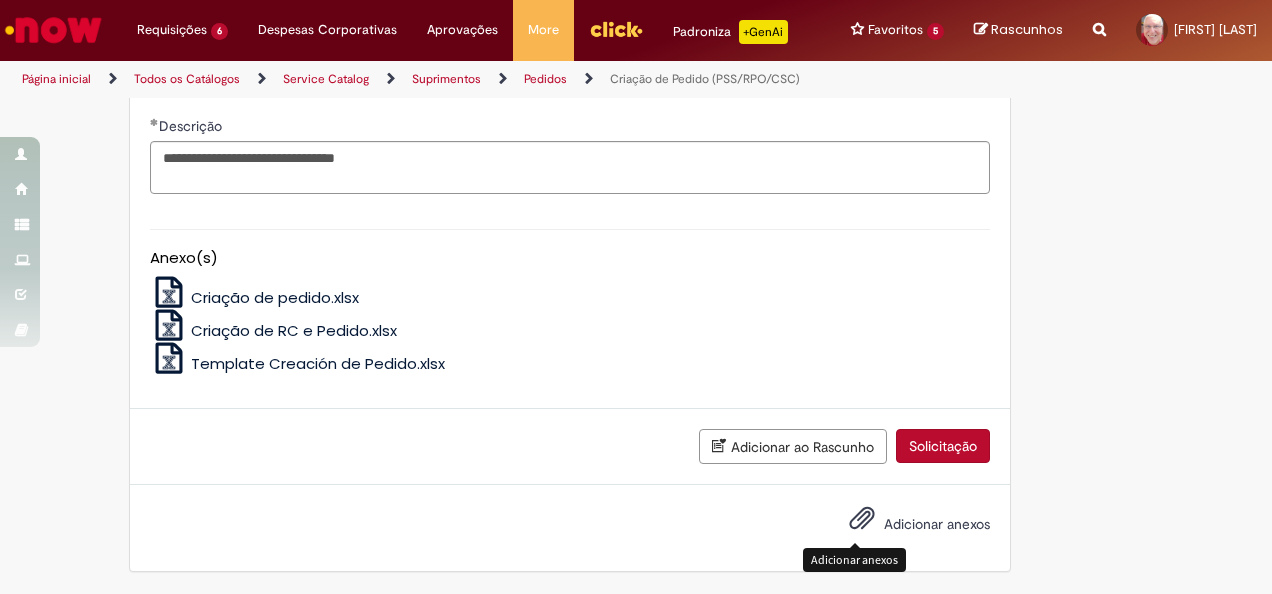 click at bounding box center (862, 519) 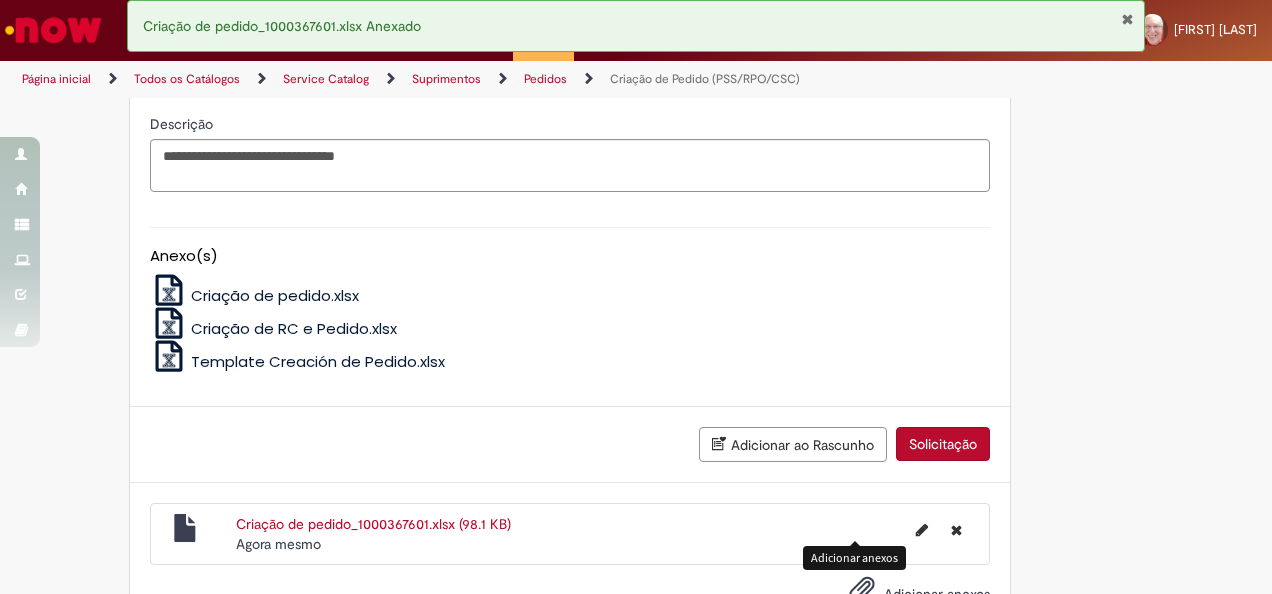 click on "Solicitação" at bounding box center (943, 444) 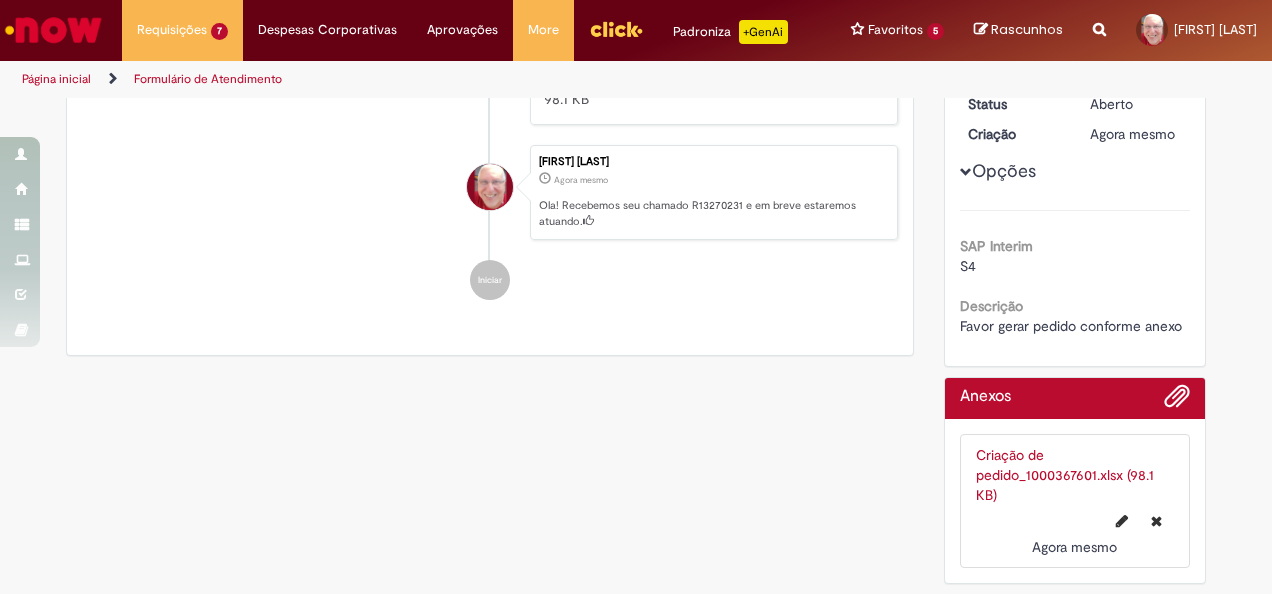 scroll, scrollTop: 0, scrollLeft: 0, axis: both 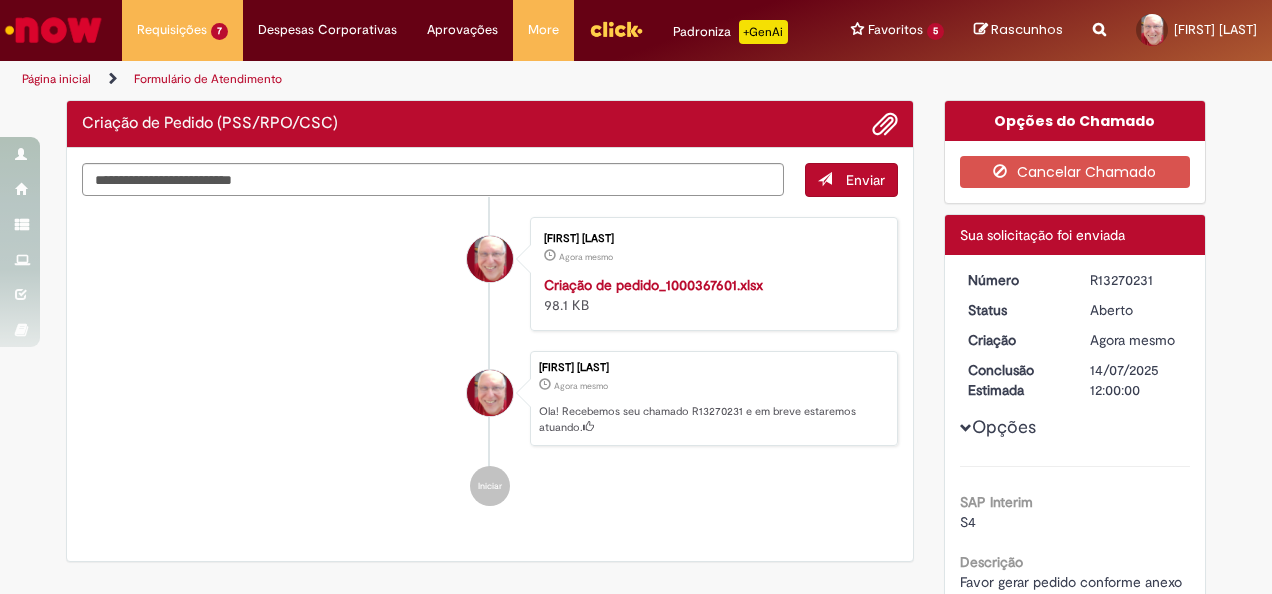 click on "R13270231" at bounding box center [1136, 280] 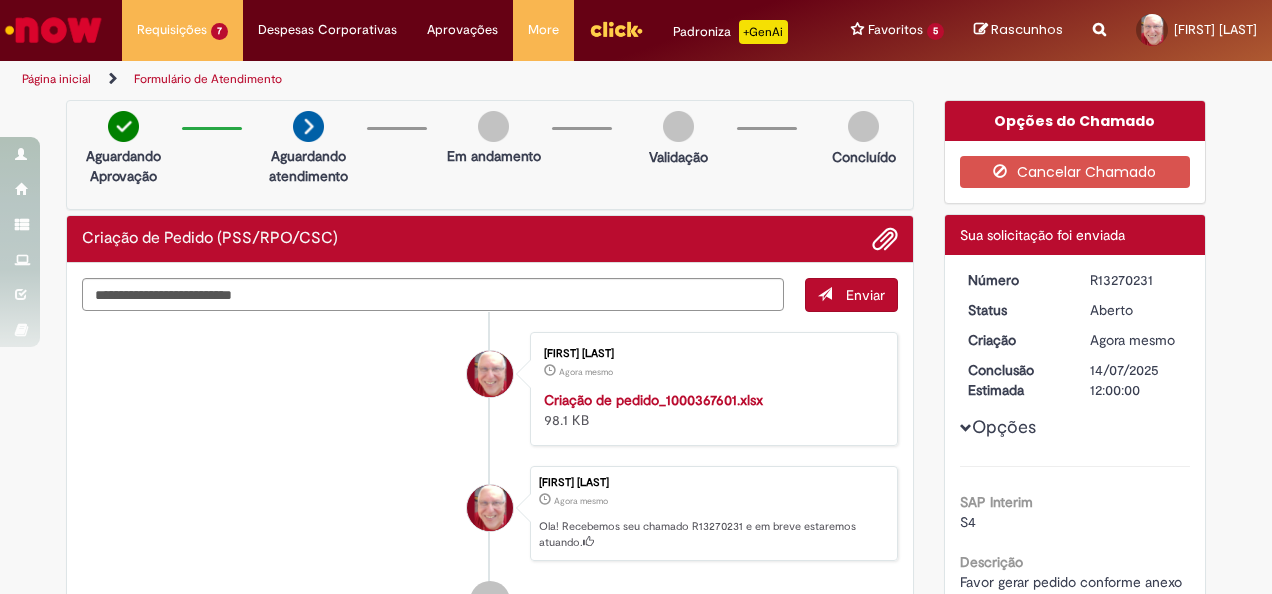 click on "R13270231" at bounding box center [1136, 280] 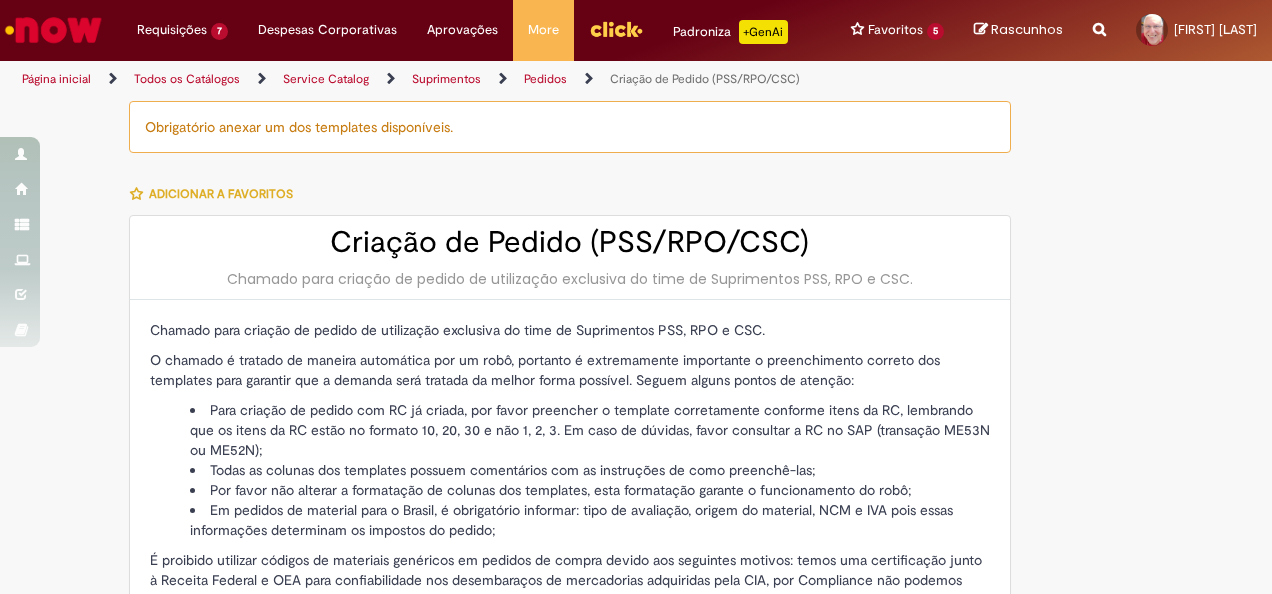 scroll, scrollTop: 0, scrollLeft: 0, axis: both 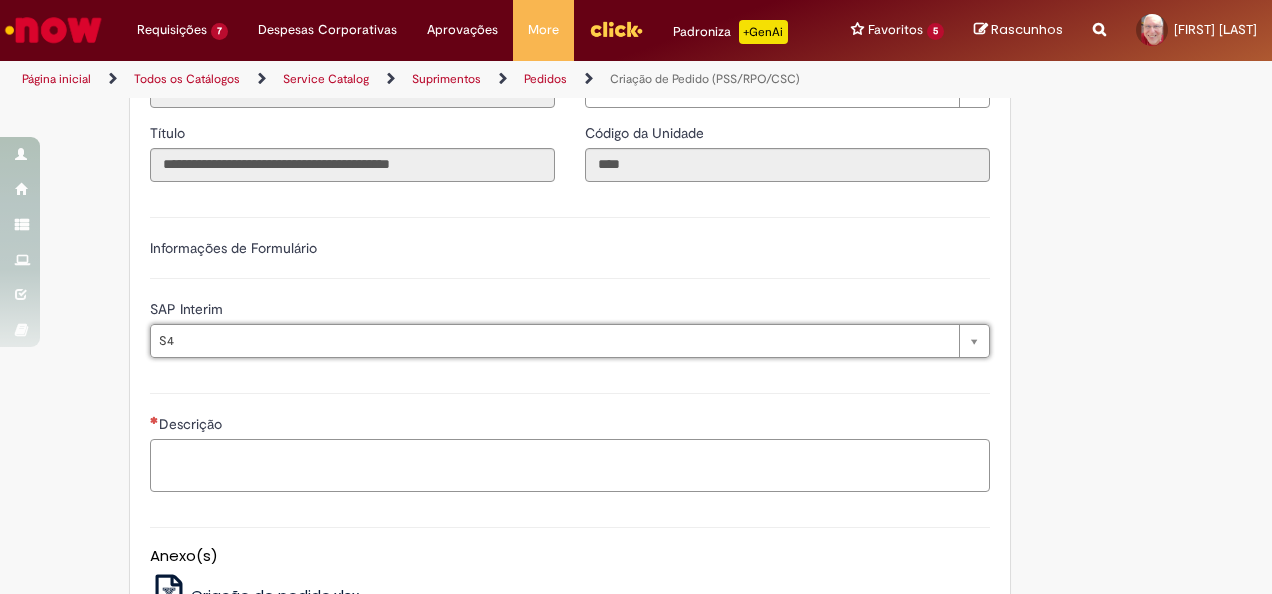 click on "Descrição" at bounding box center [570, 465] 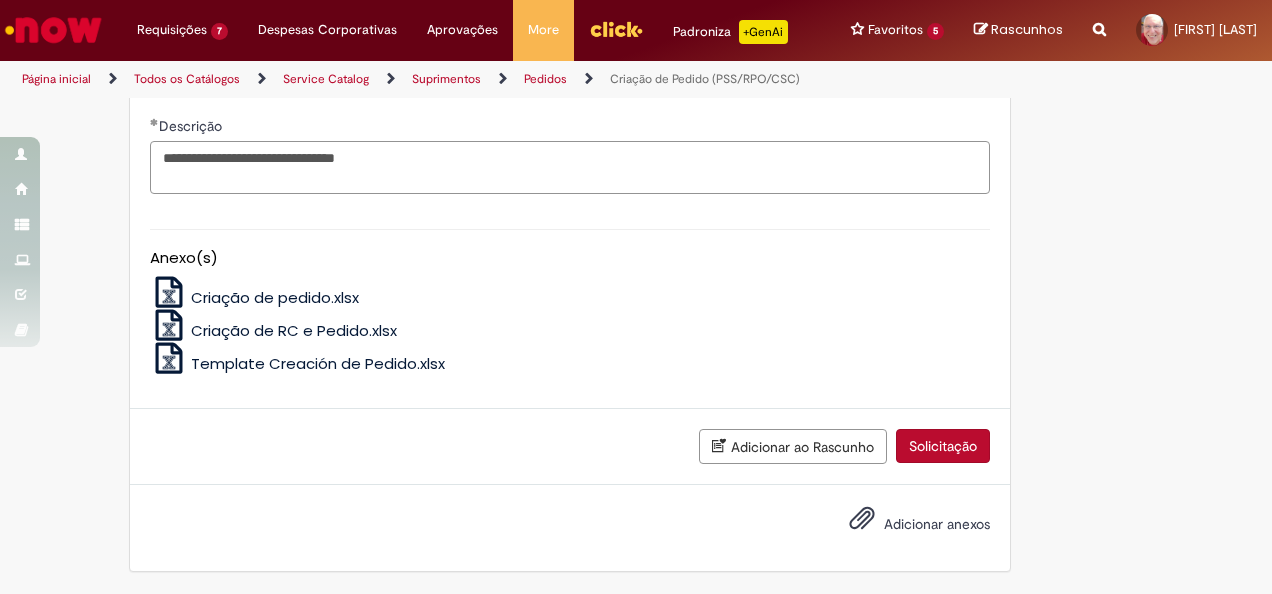 scroll, scrollTop: 1110, scrollLeft: 0, axis: vertical 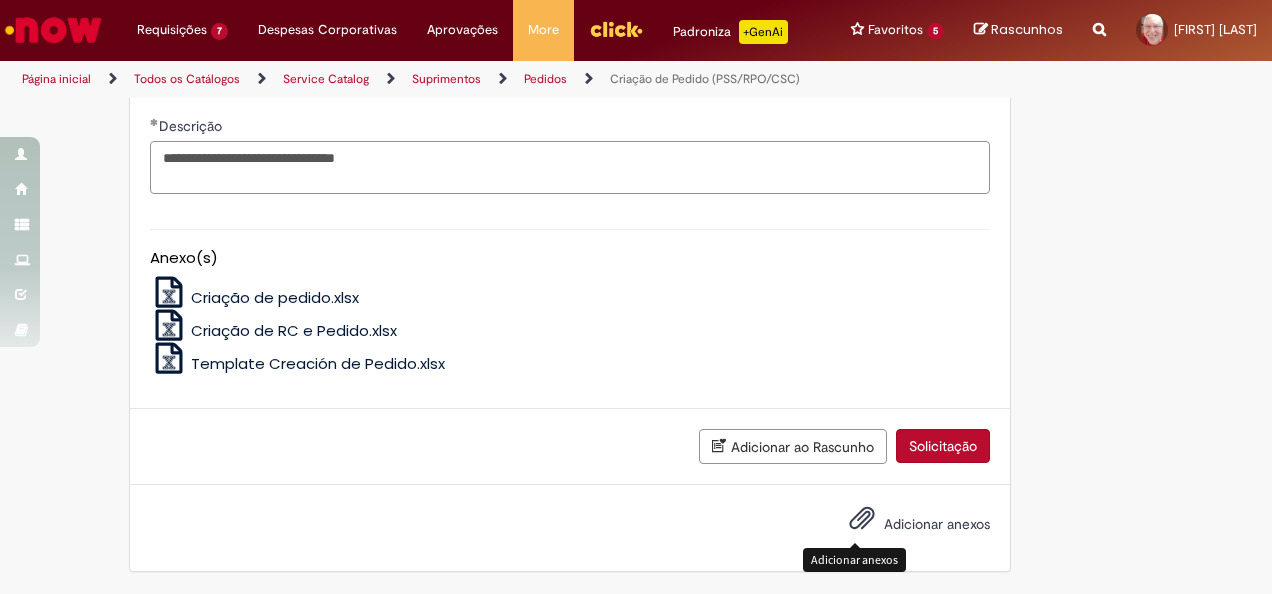 type on "**********" 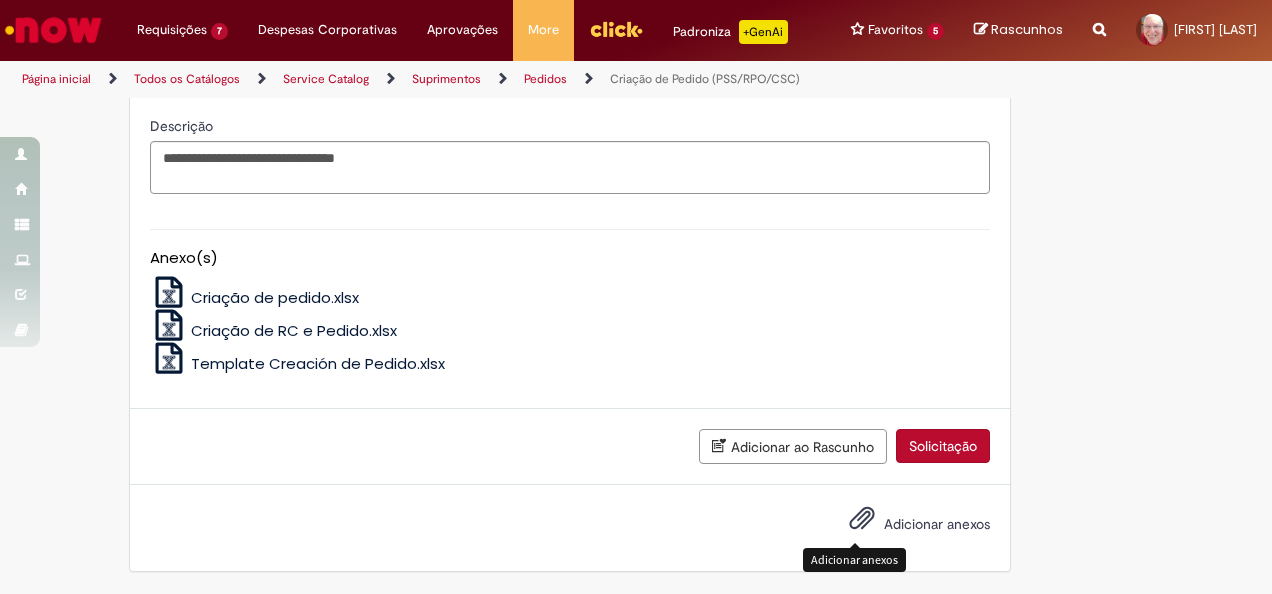 click at bounding box center [862, 519] 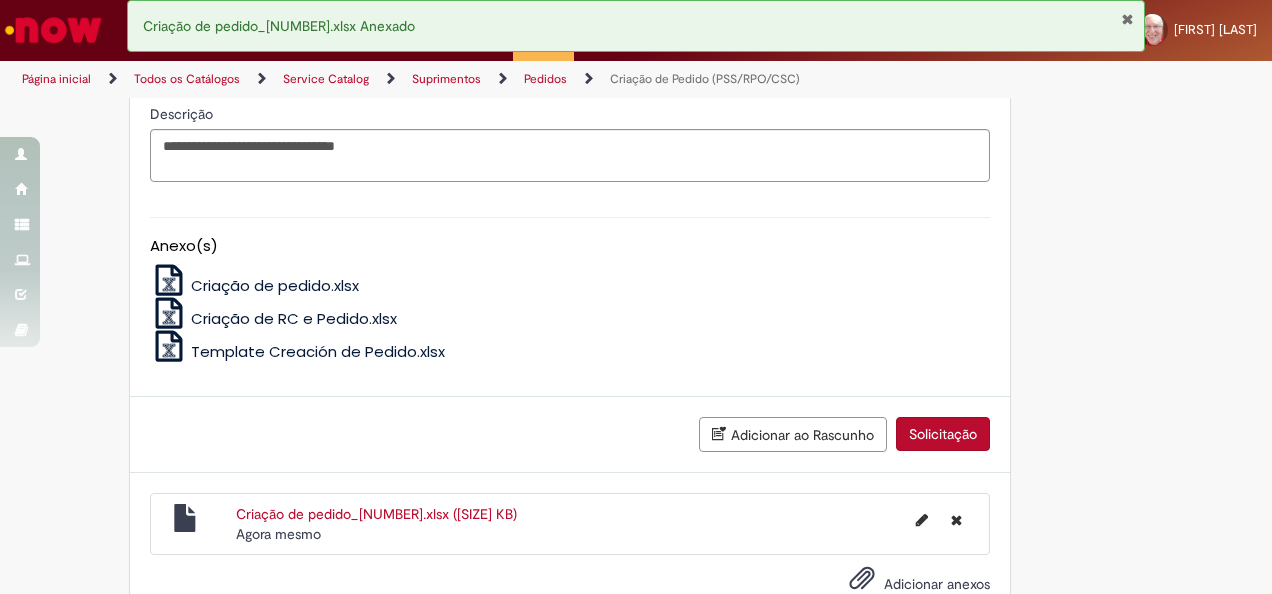 click on "Solicitação" at bounding box center (943, 434) 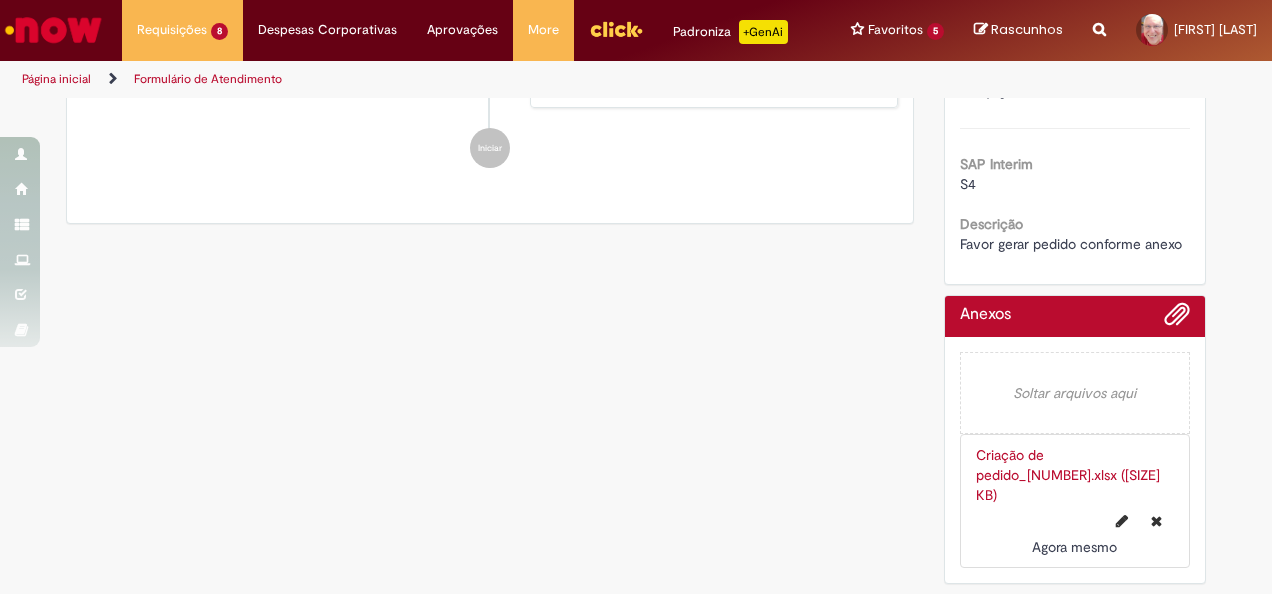 scroll, scrollTop: 0, scrollLeft: 0, axis: both 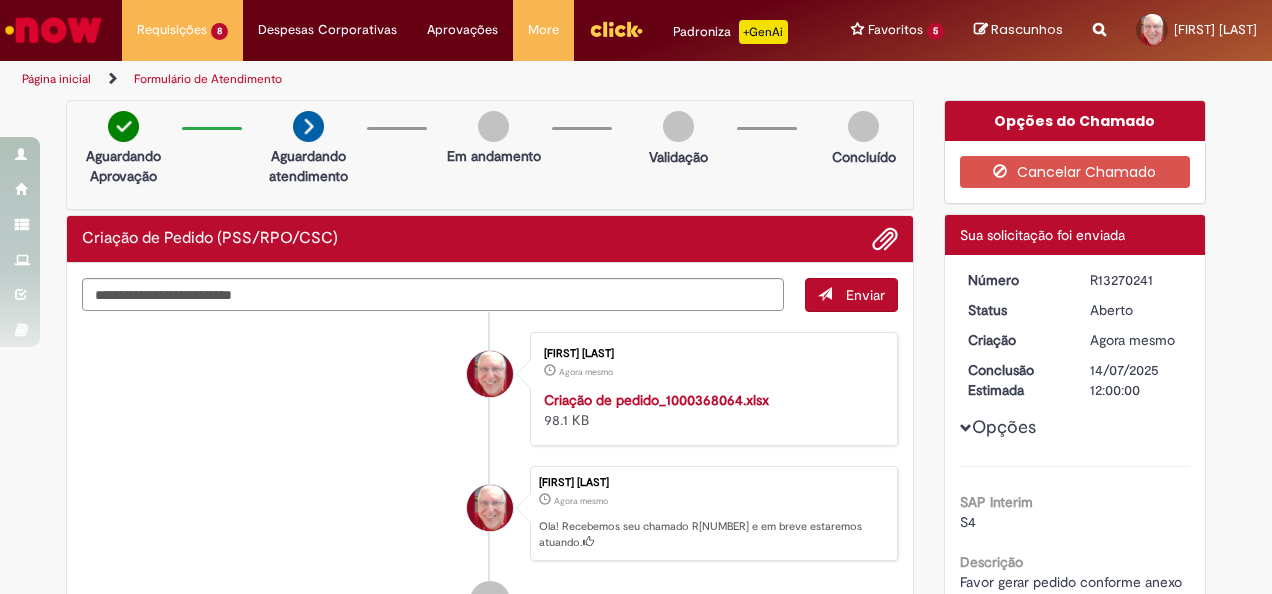 click on "R13270241" at bounding box center (1136, 280) 